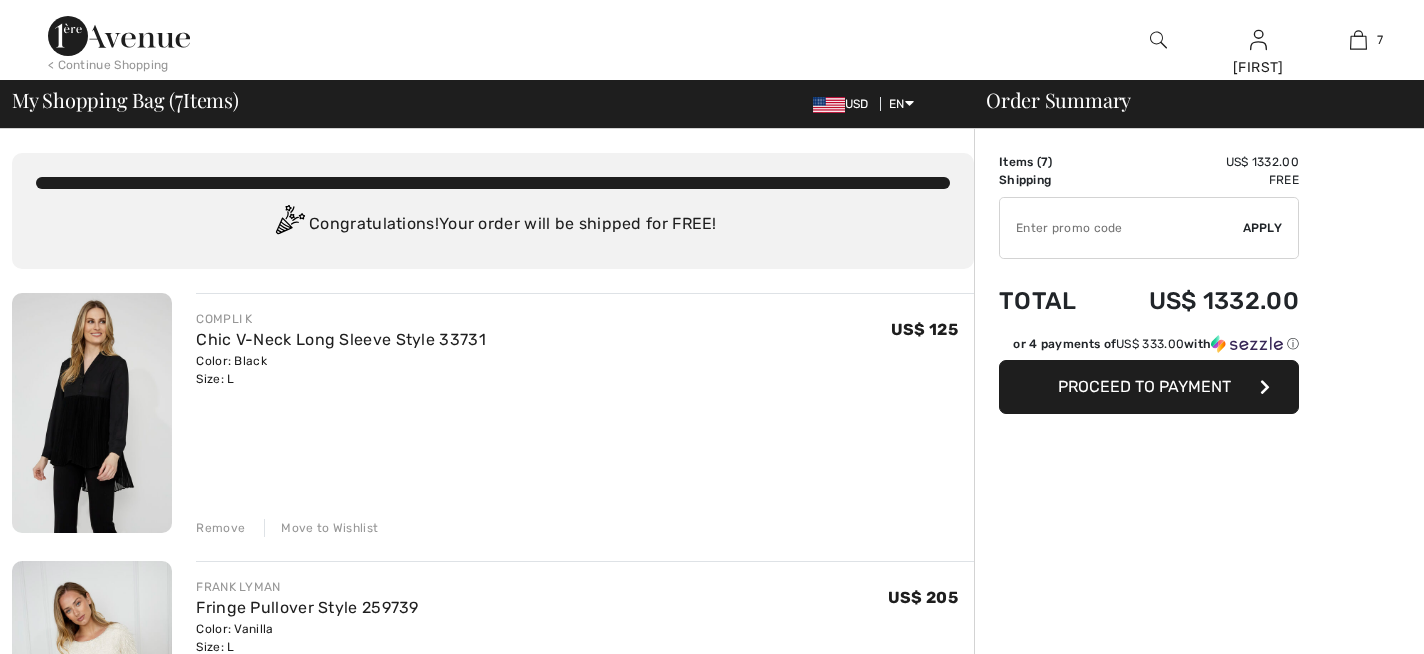 scroll, scrollTop: 0, scrollLeft: 0, axis: both 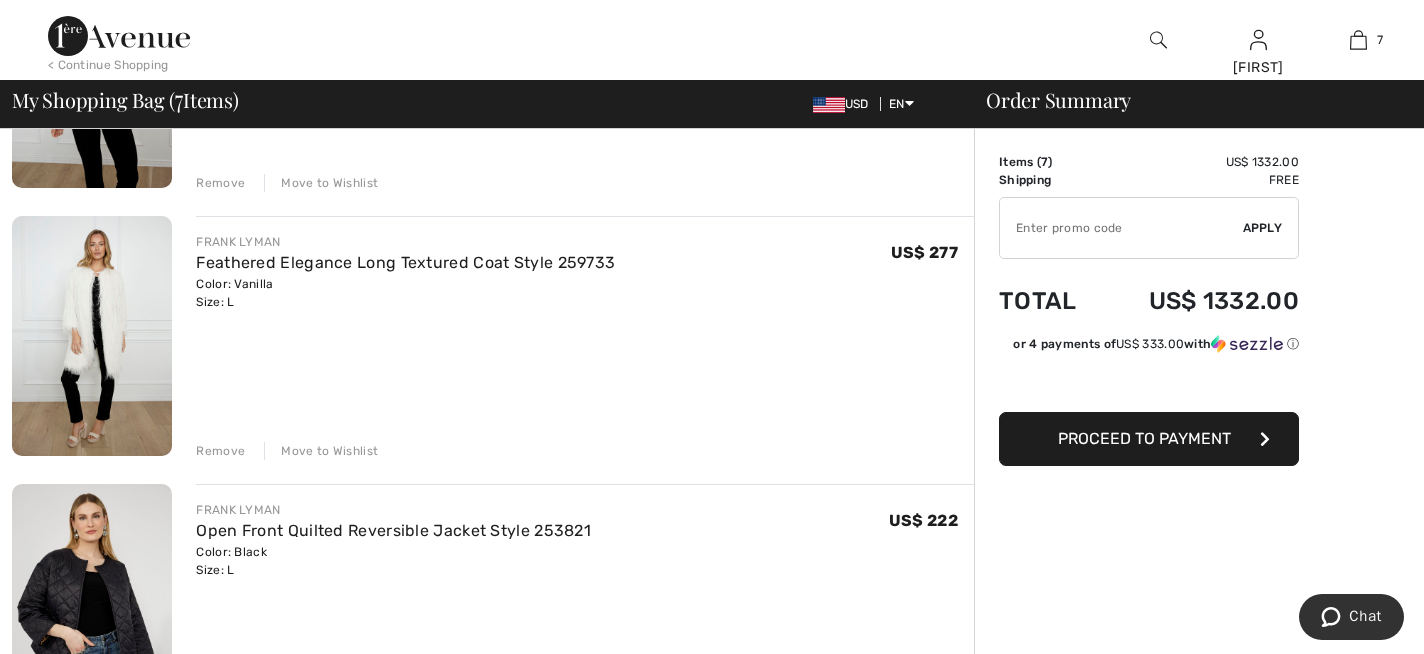 click on "Move to Wishlist" at bounding box center [321, 451] 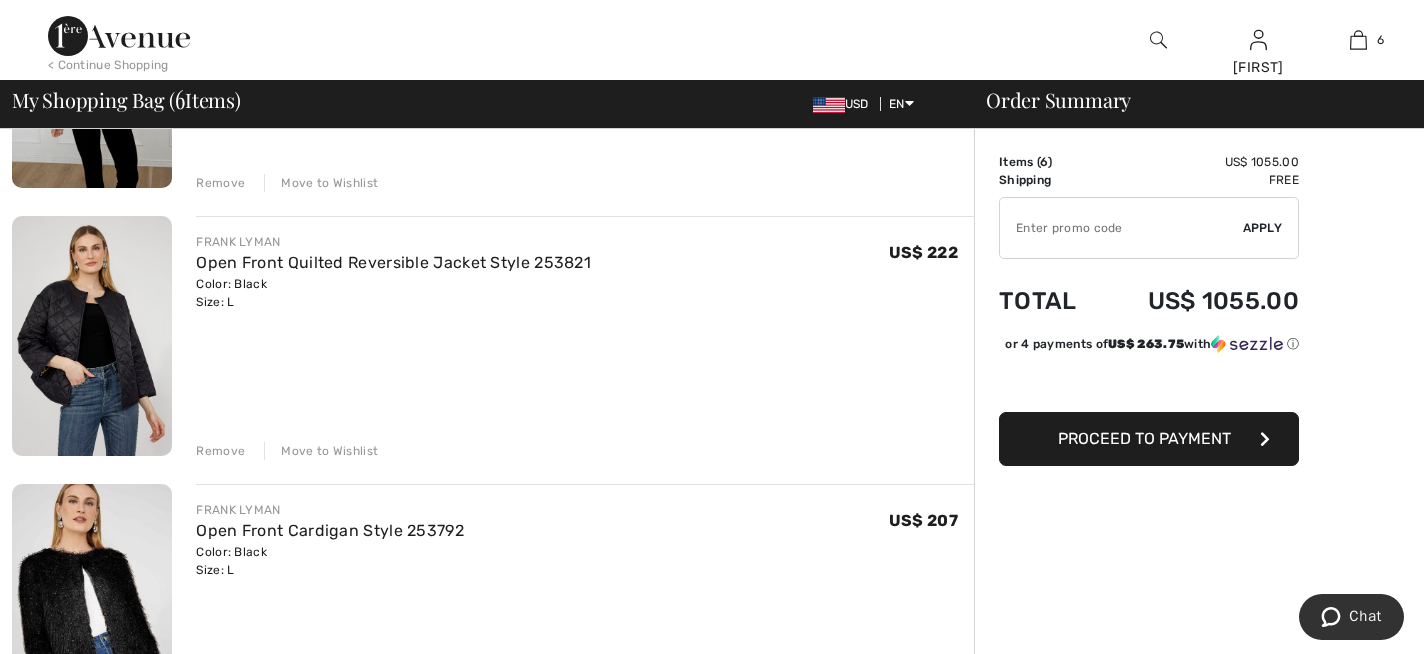 click on "Move to Wishlist" at bounding box center [321, 183] 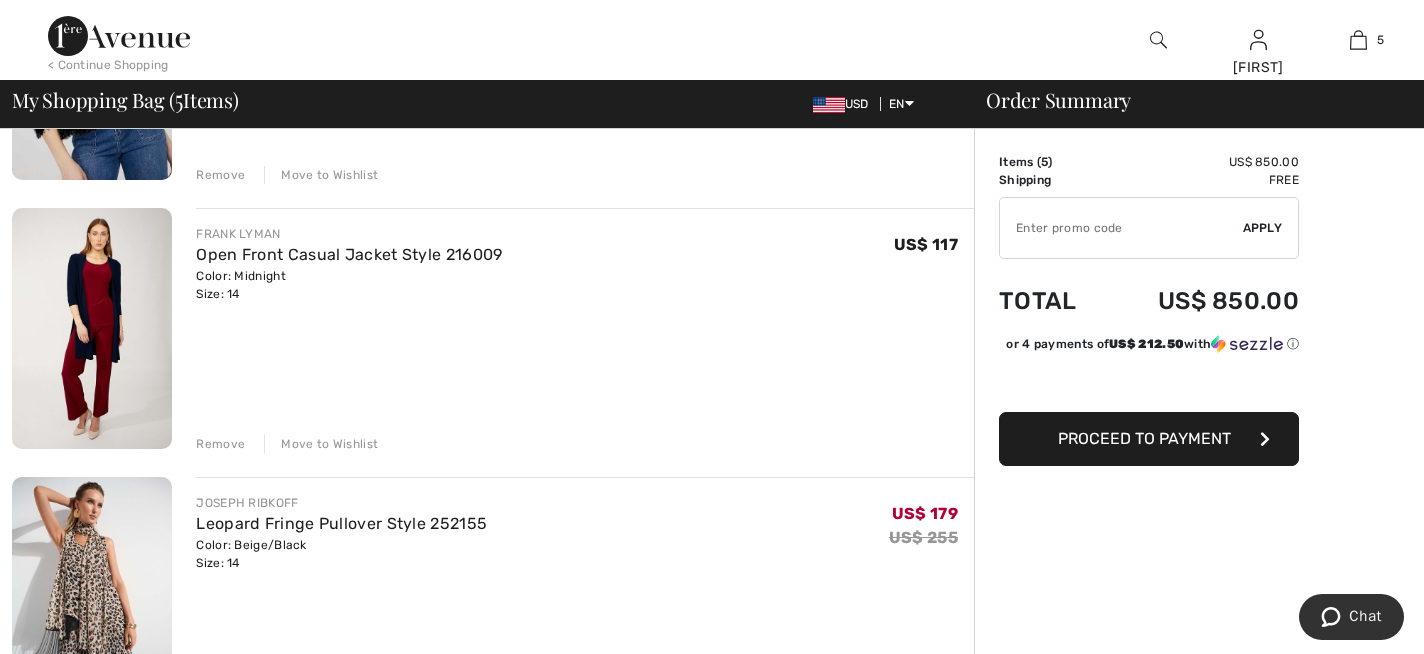 scroll, scrollTop: 844, scrollLeft: 0, axis: vertical 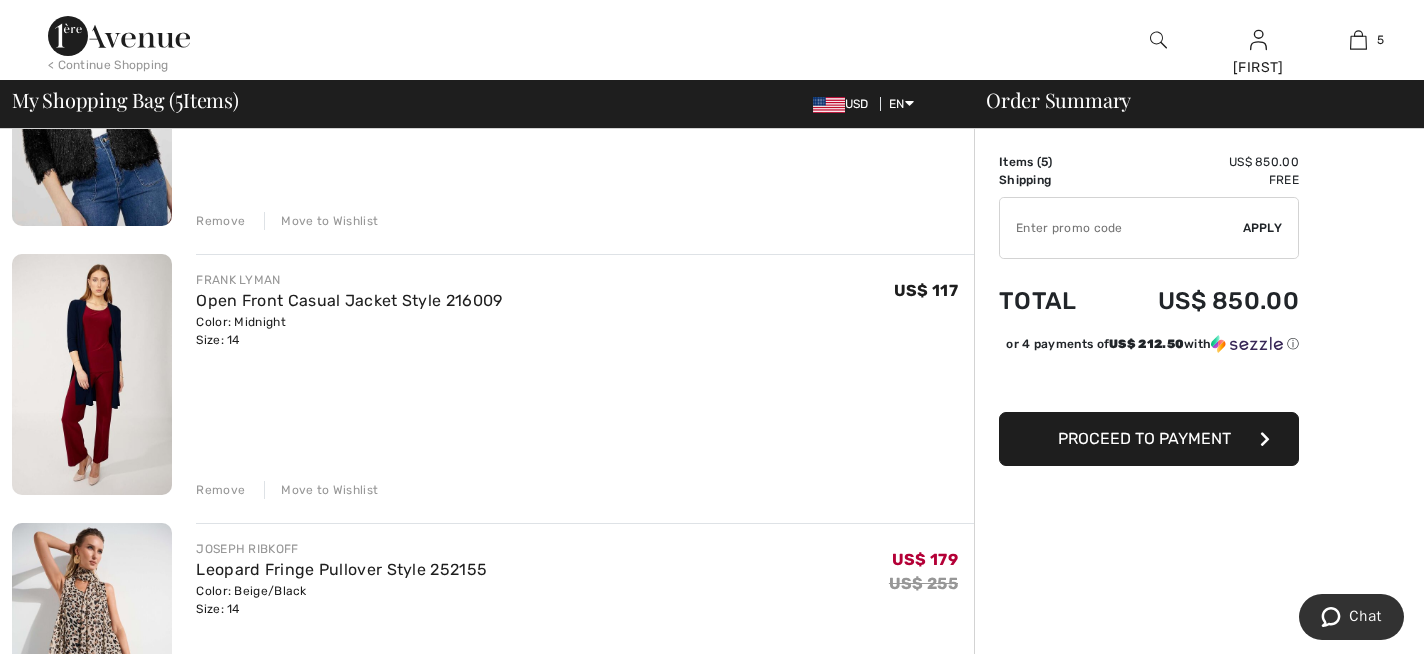 click on "Remove" at bounding box center [220, 490] 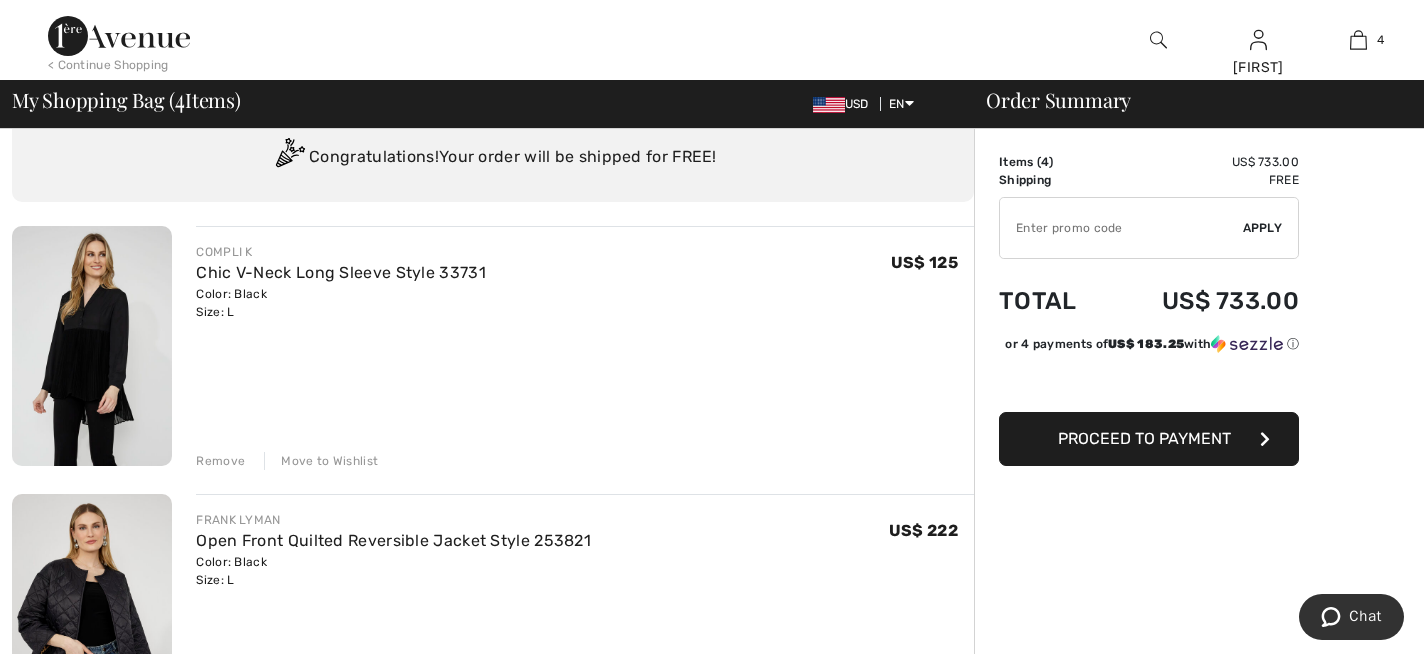 scroll, scrollTop: 62, scrollLeft: 0, axis: vertical 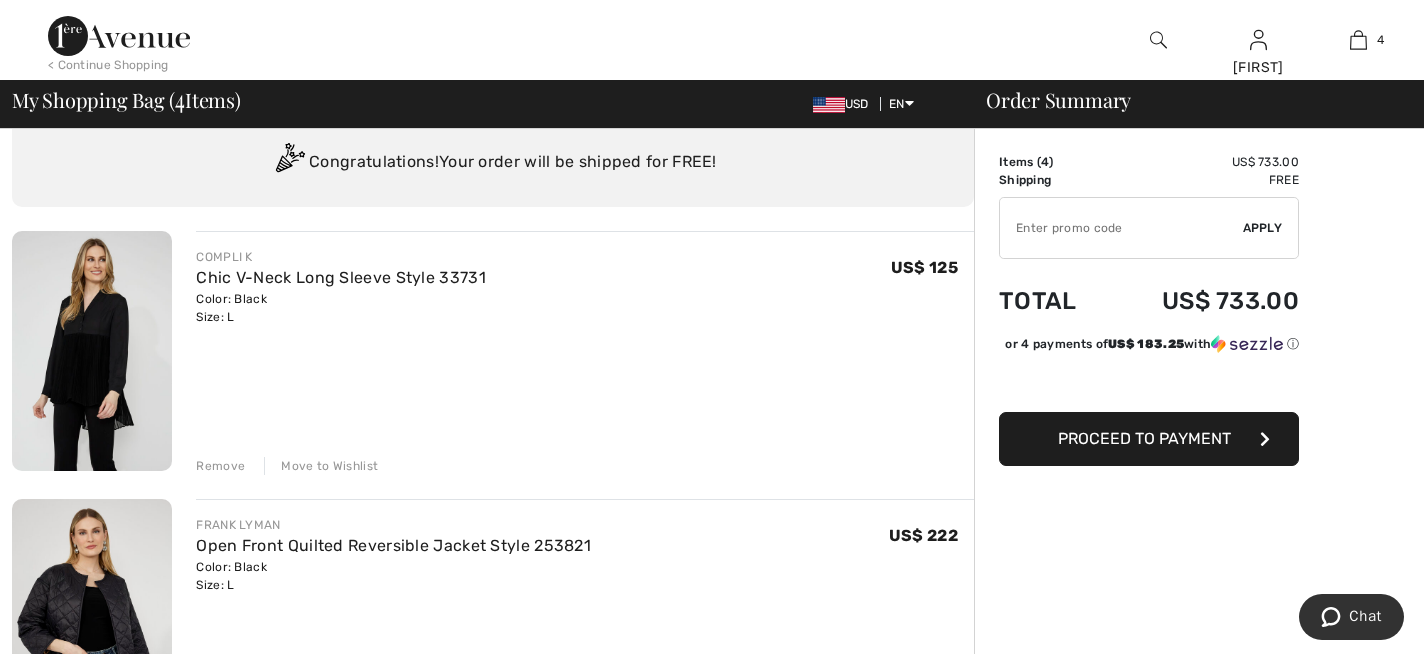 click on "Proceed to Payment" at bounding box center (1149, 439) 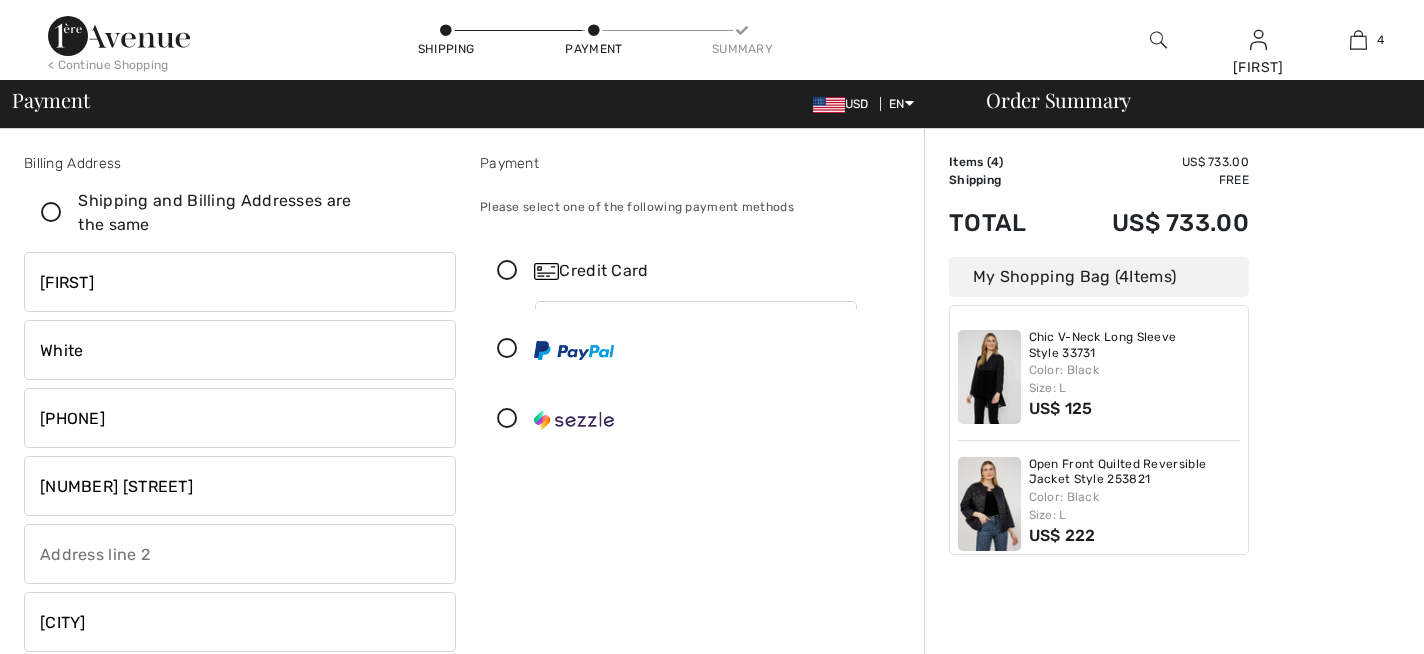scroll, scrollTop: 0, scrollLeft: 0, axis: both 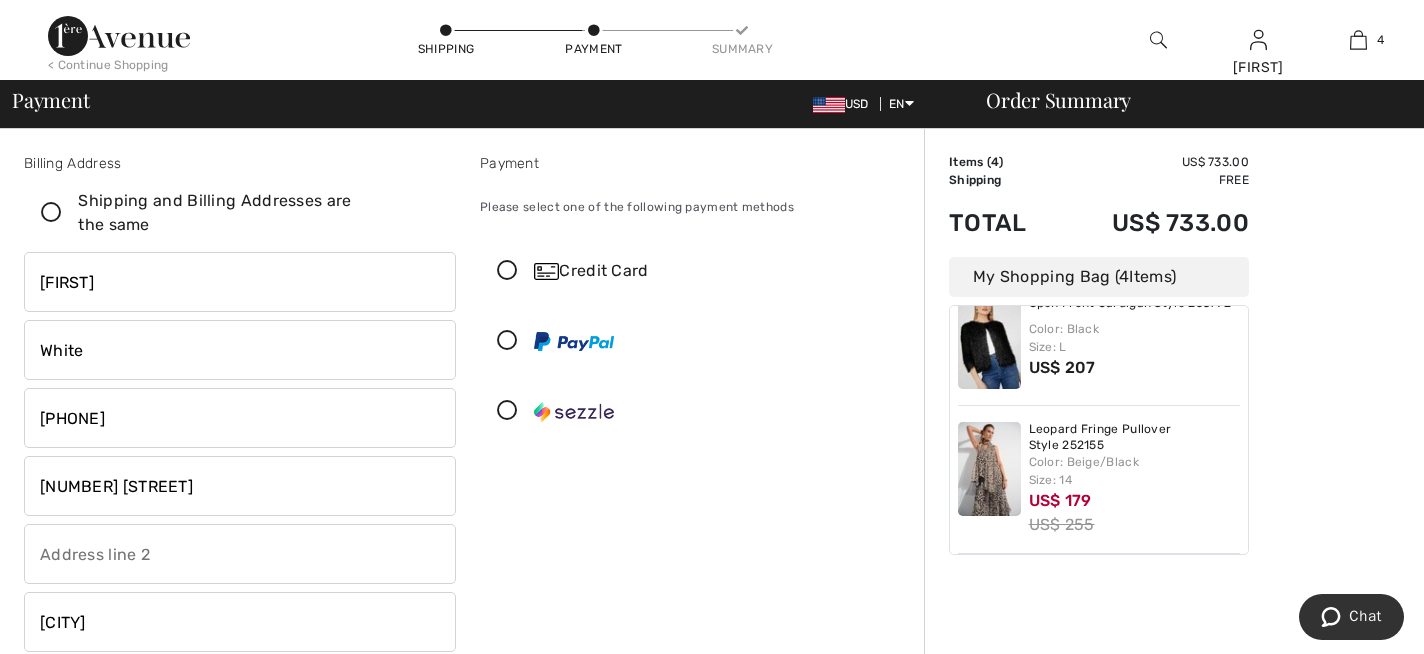 click at bounding box center (51, 213) 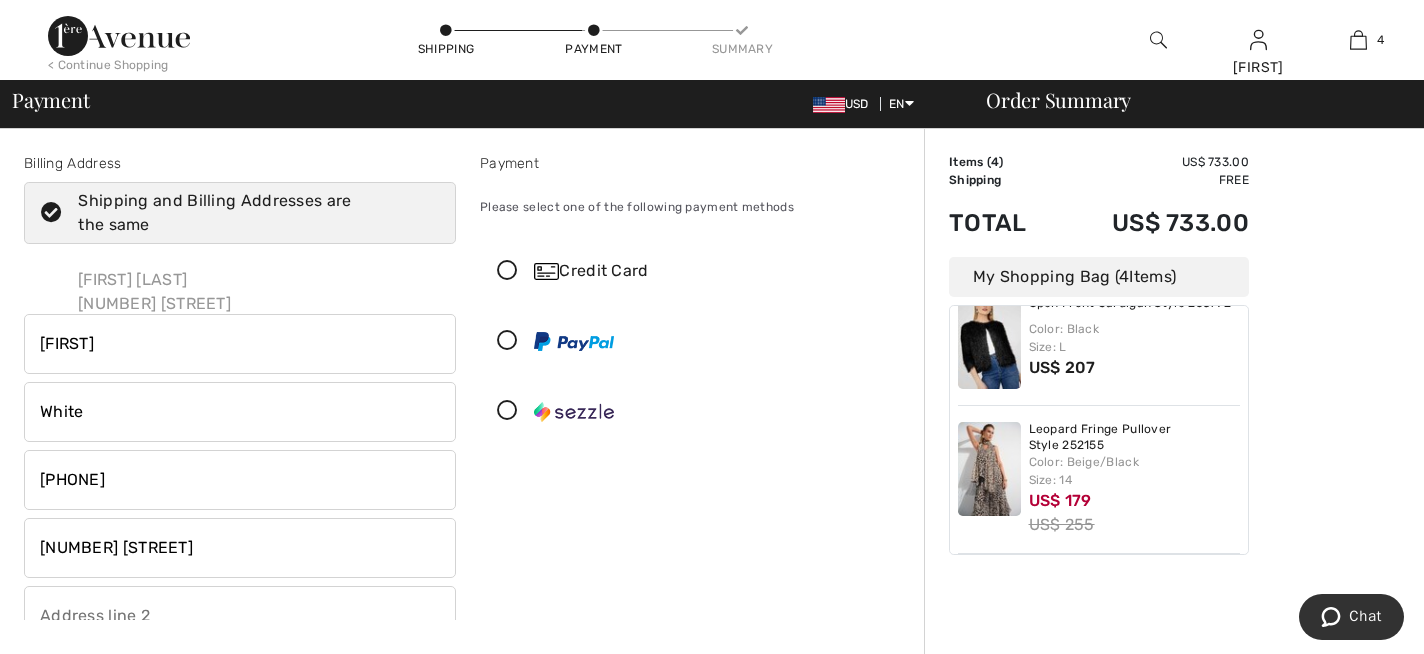 type on "[PHONE]" 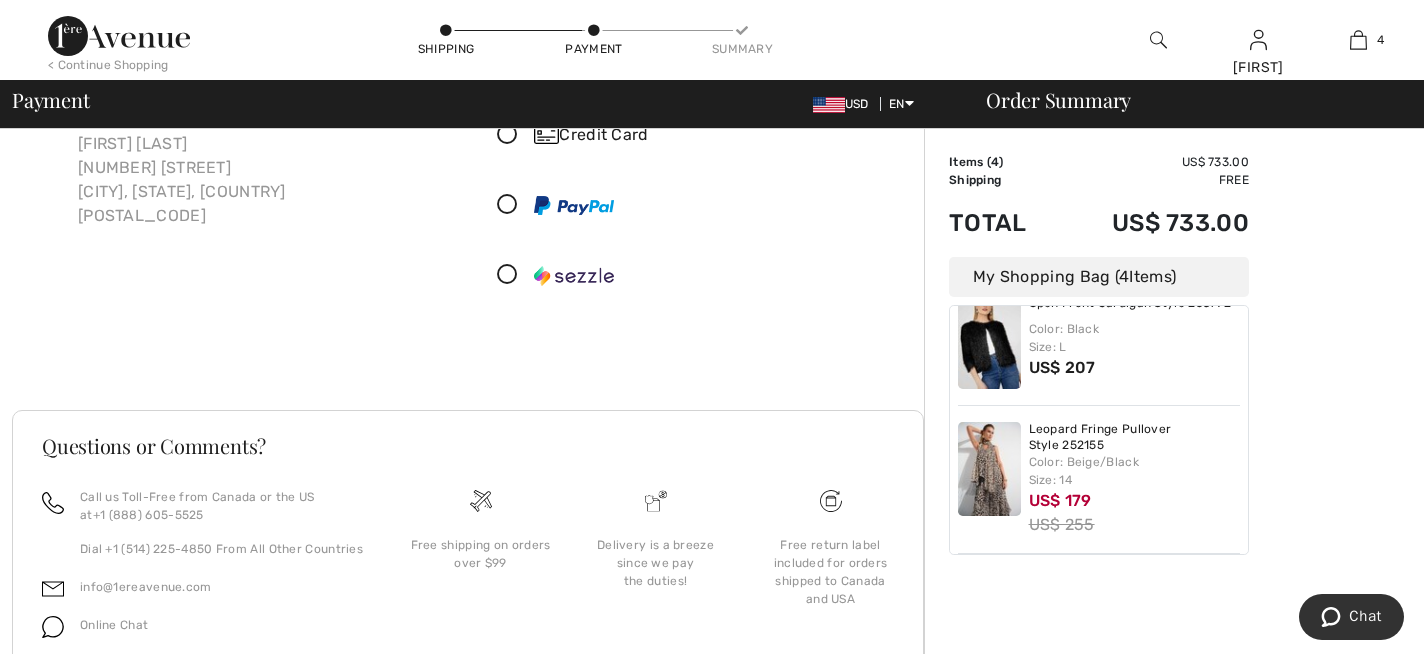 scroll, scrollTop: 0, scrollLeft: 0, axis: both 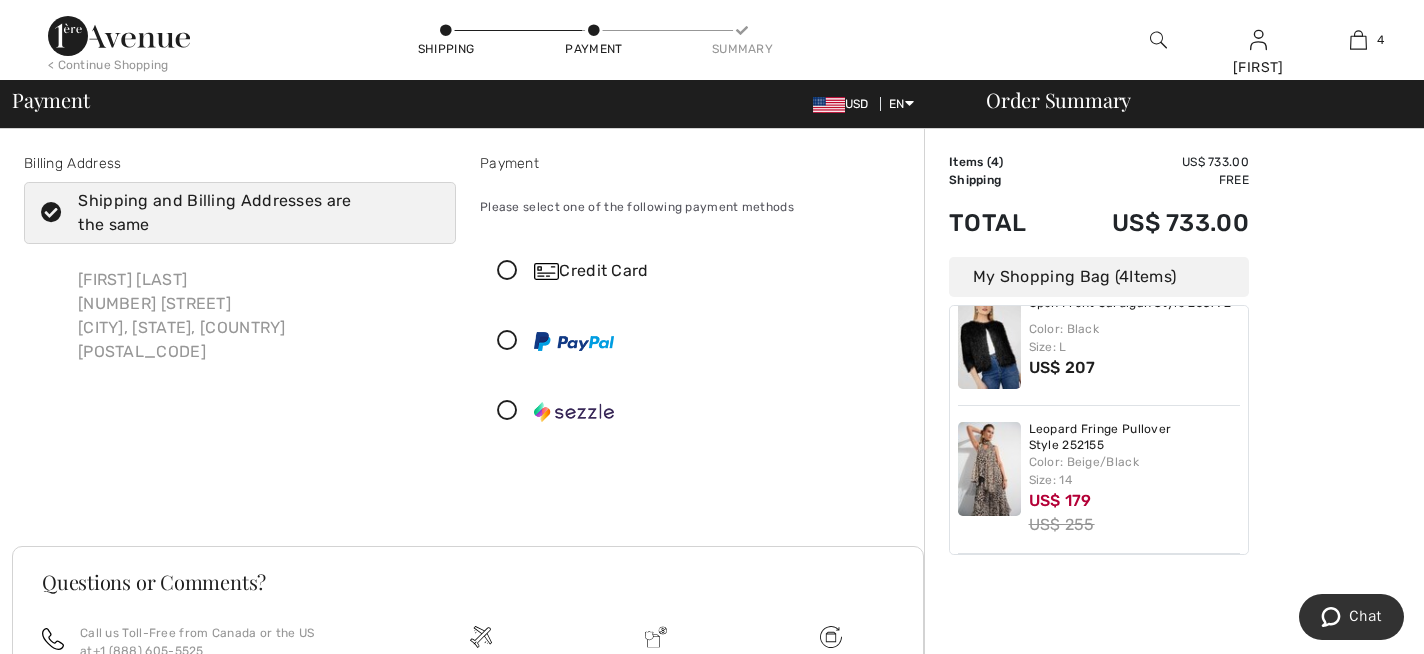 checkbox on "true" 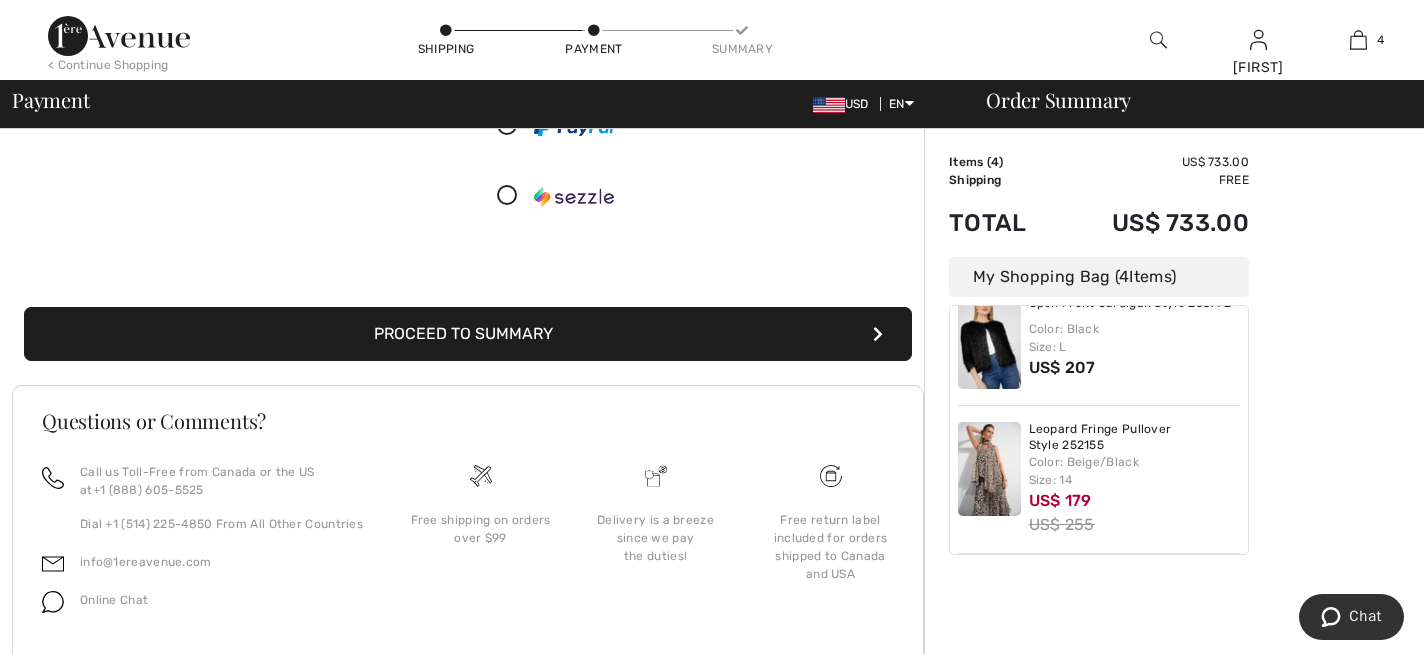 scroll, scrollTop: 477, scrollLeft: 0, axis: vertical 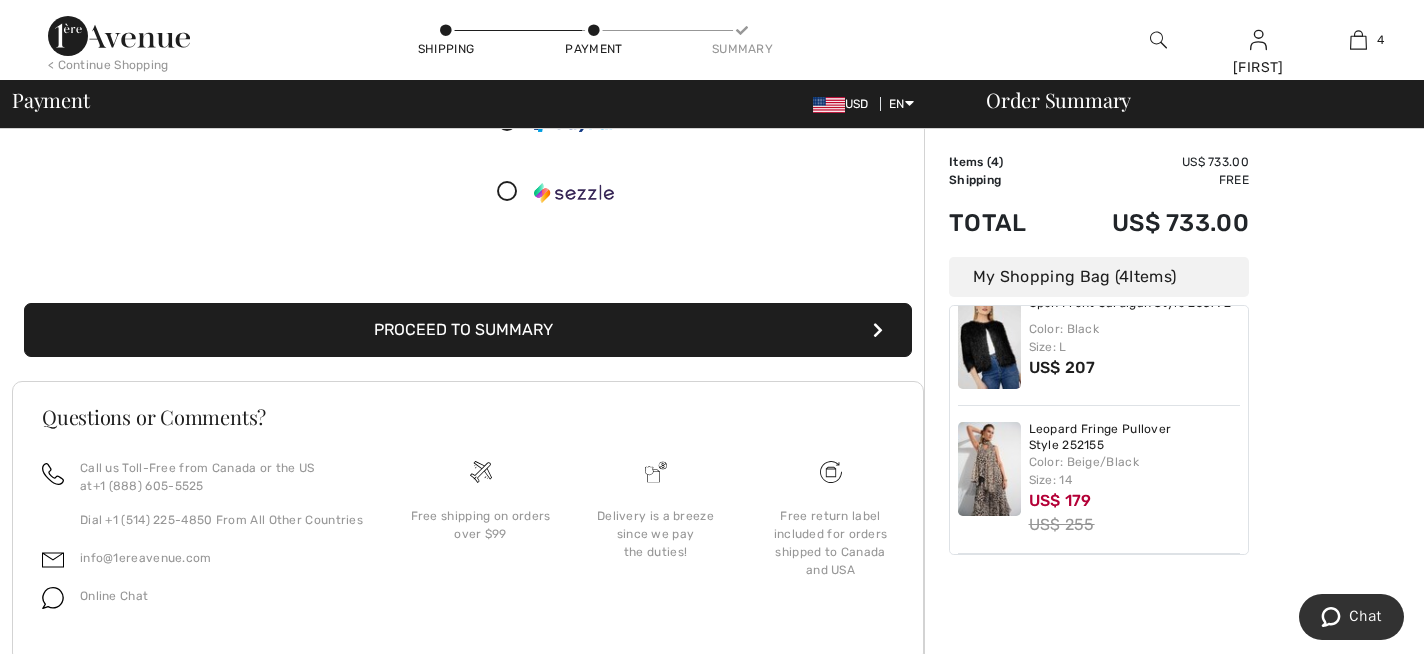 click on "Proceed to Summary" at bounding box center (468, 330) 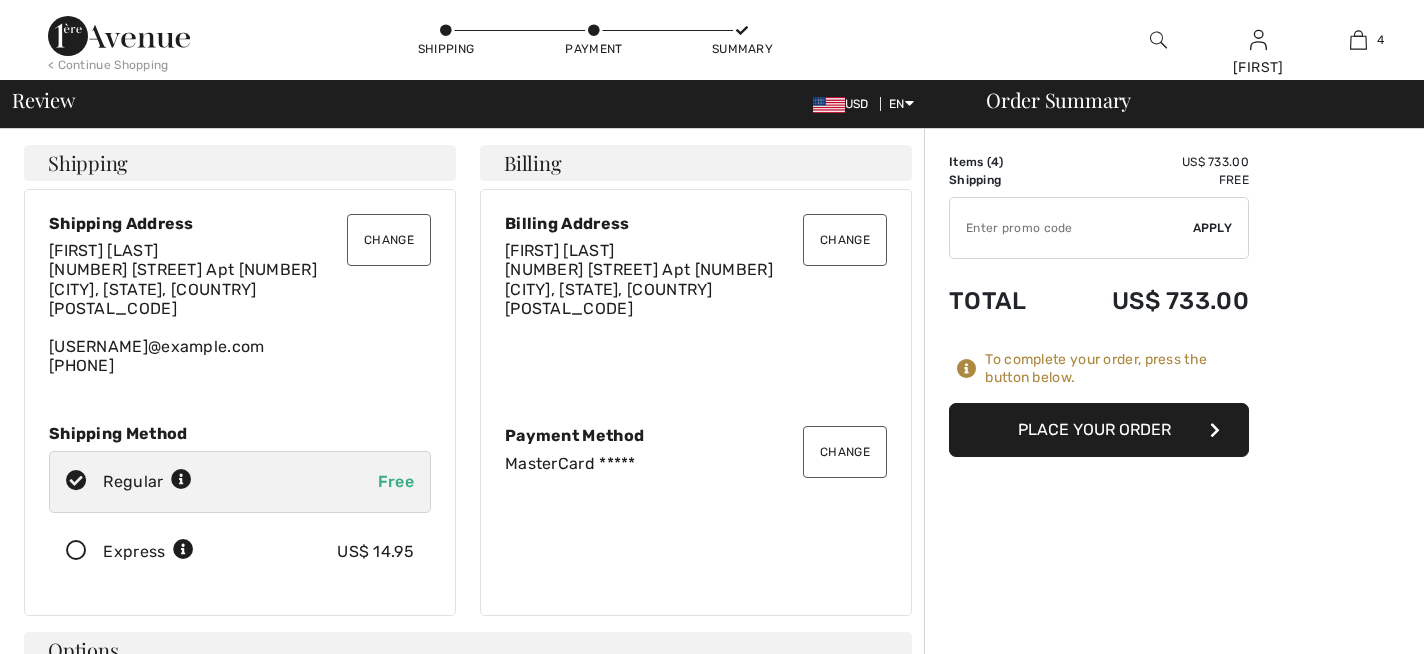 scroll, scrollTop: 0, scrollLeft: 0, axis: both 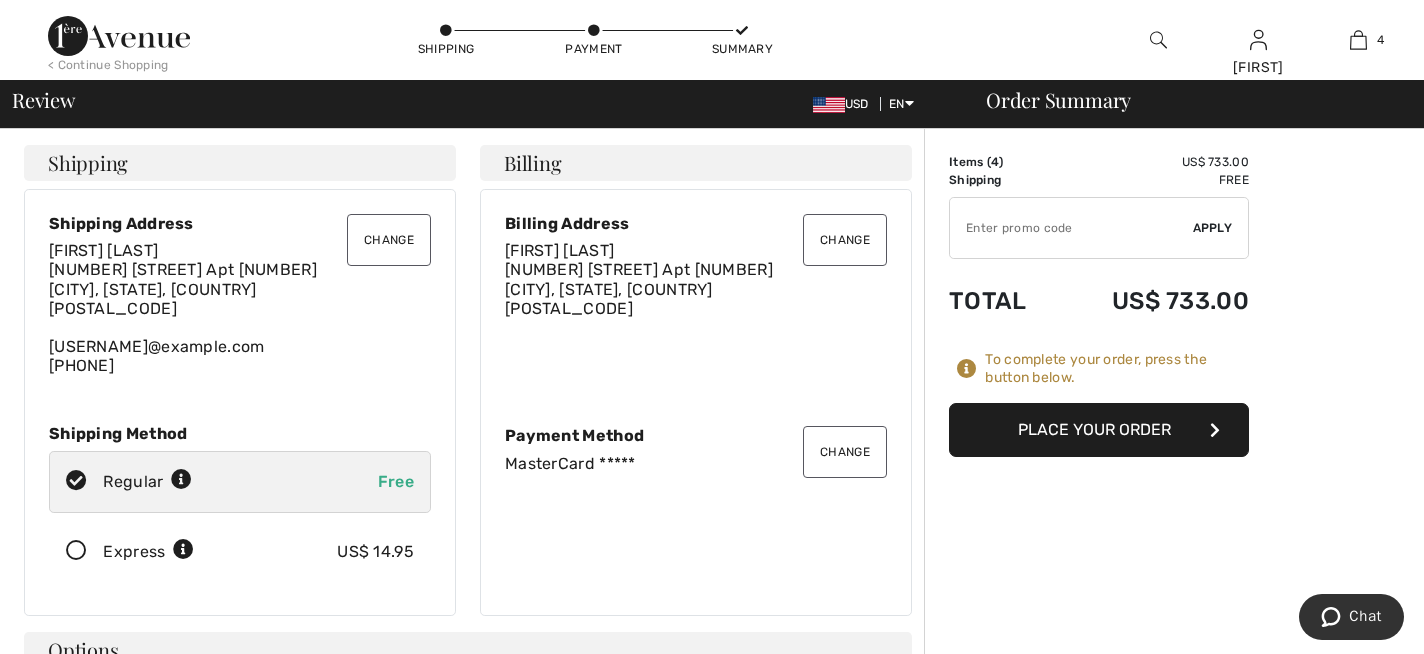 click at bounding box center (76, 551) 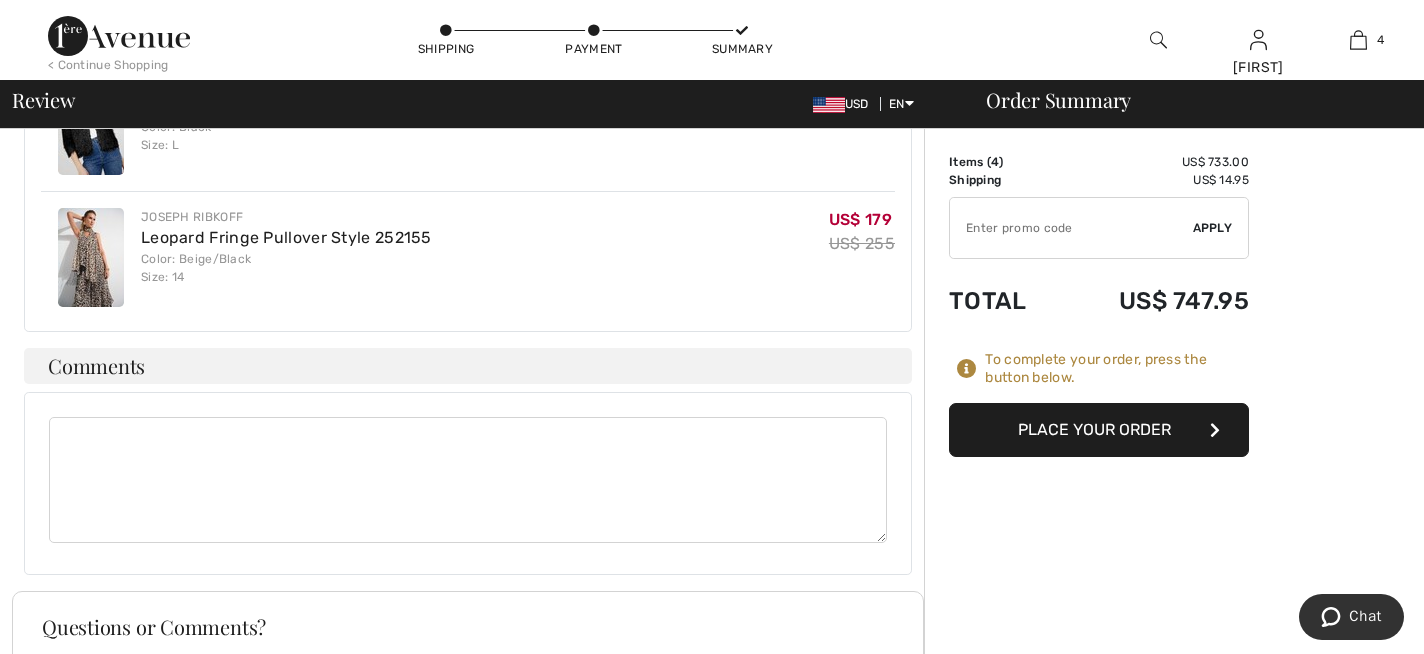 scroll, scrollTop: 848, scrollLeft: 0, axis: vertical 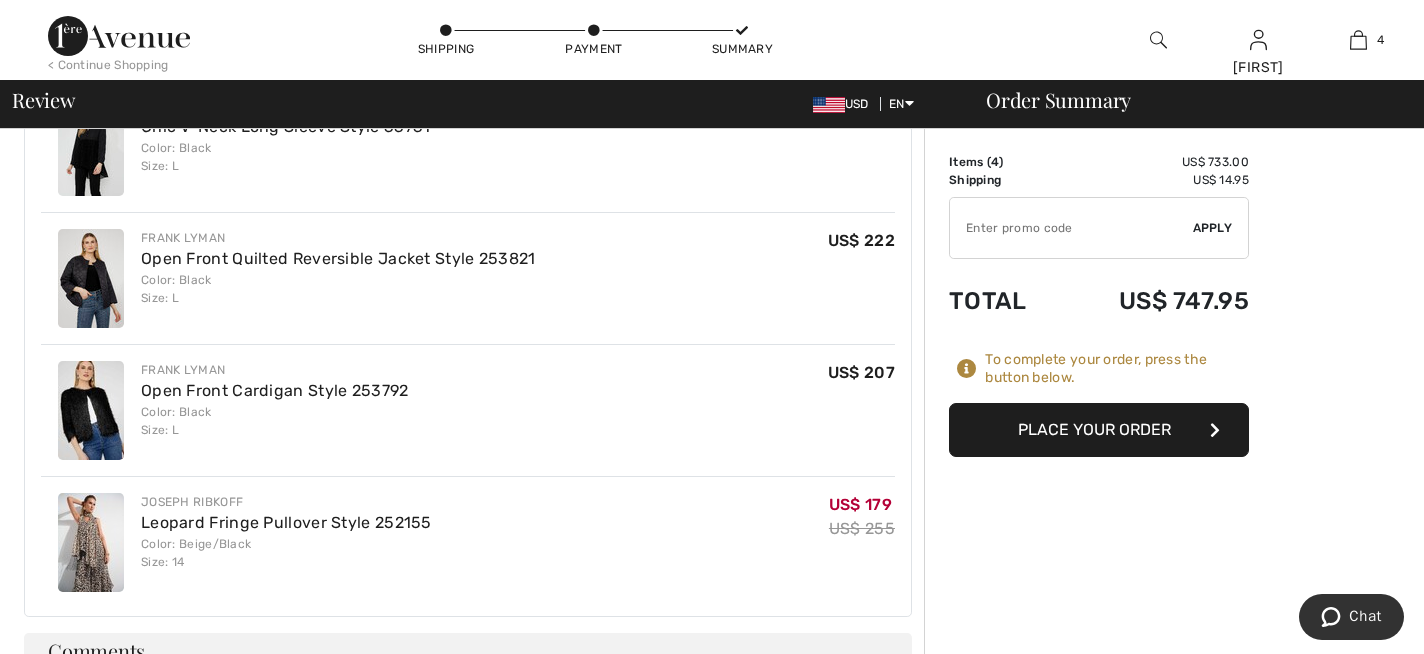 click on "Place Your Order" at bounding box center [1099, 430] 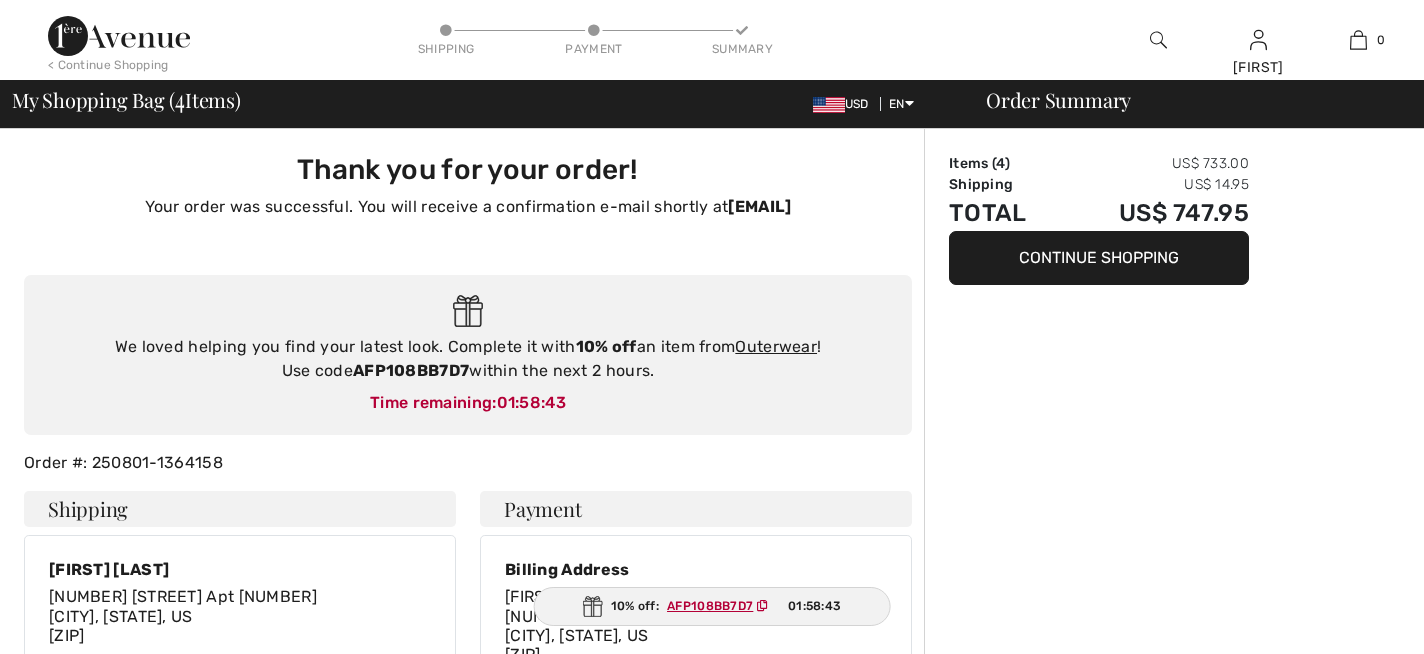 scroll, scrollTop: 0, scrollLeft: 0, axis: both 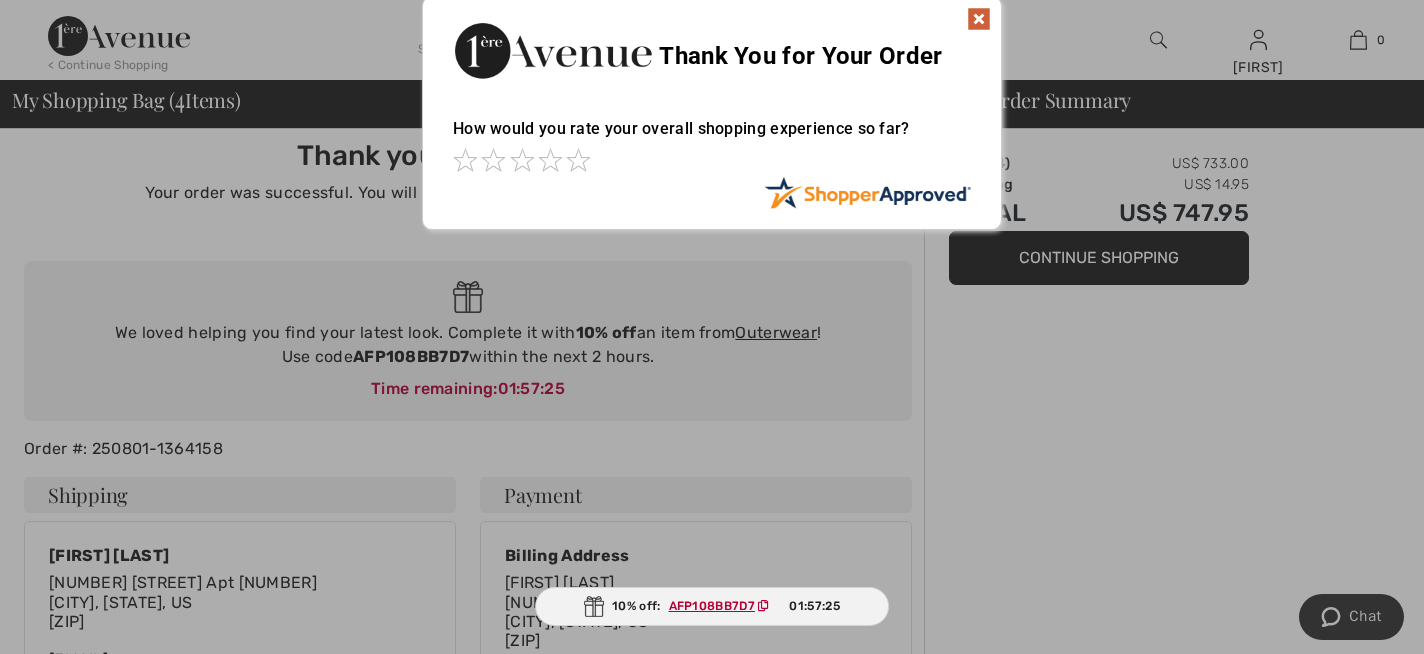click at bounding box center [979, 19] 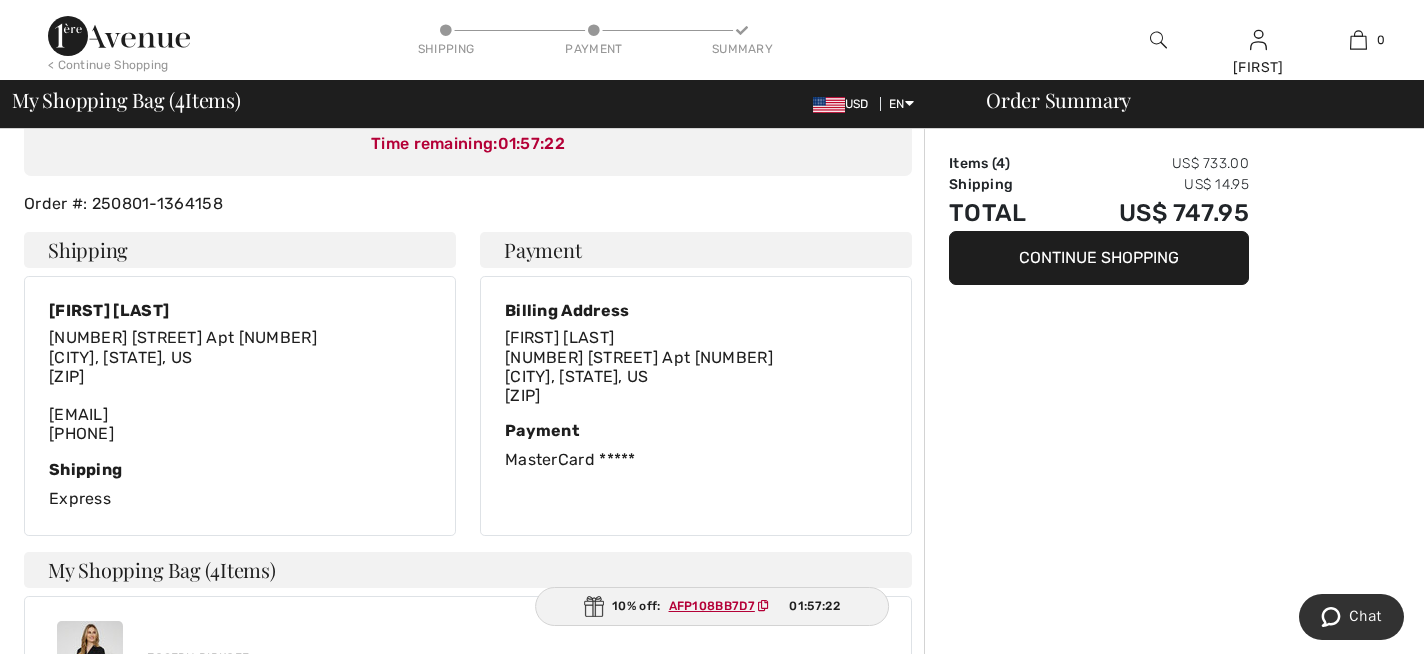 scroll, scrollTop: 277, scrollLeft: 0, axis: vertical 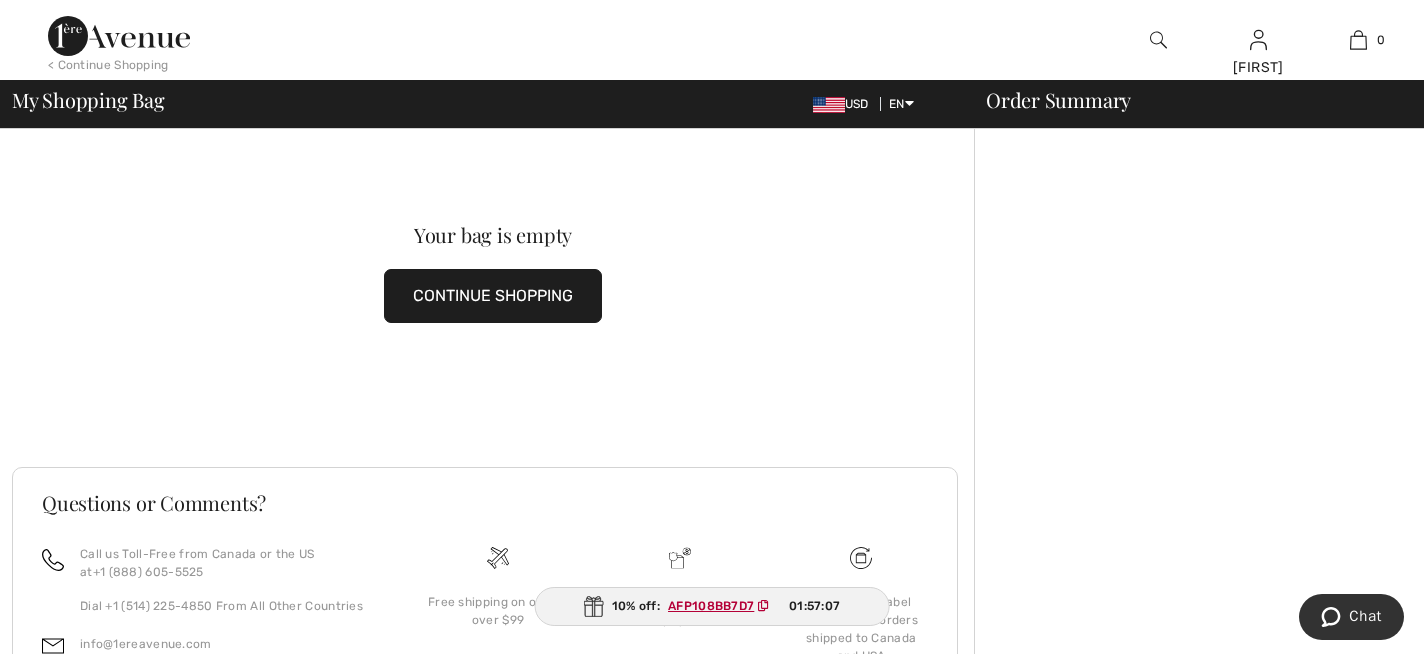 click on "My Shopping Bag
USD
EN
English
Français
Order Summary" at bounding box center [712, 104] 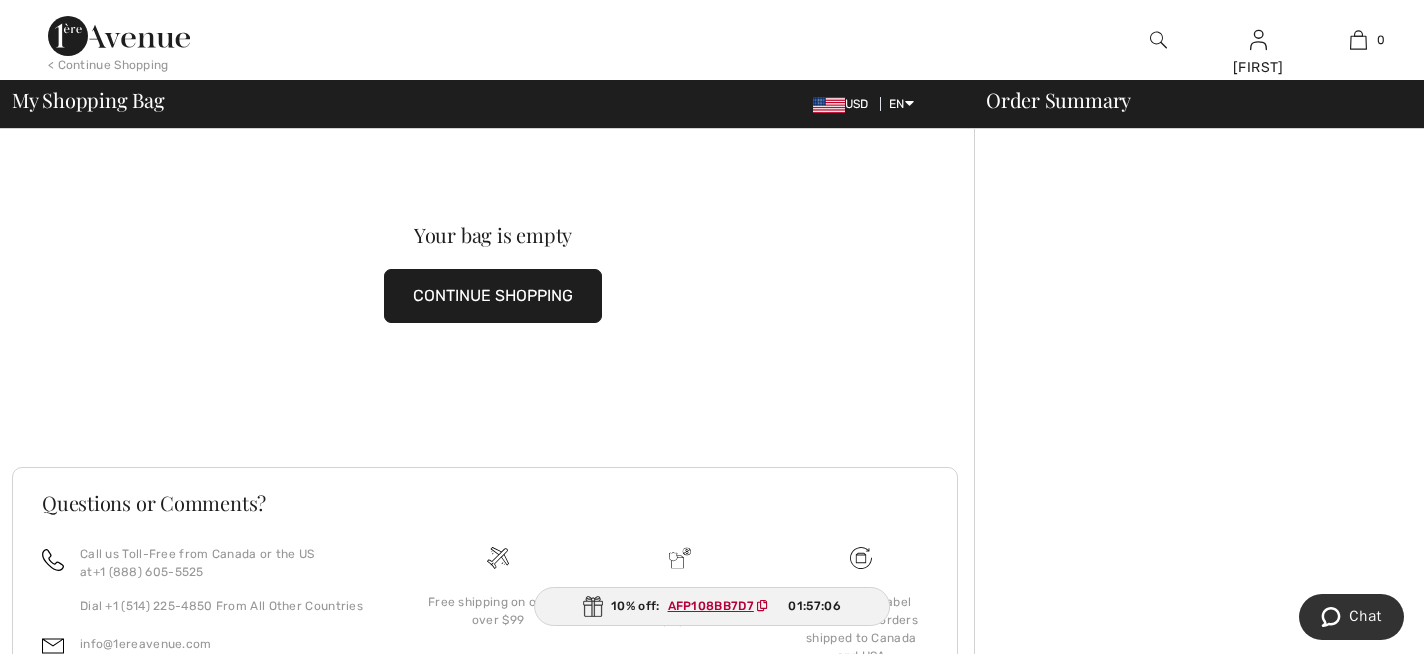click on "Order Summary" at bounding box center [1187, 100] 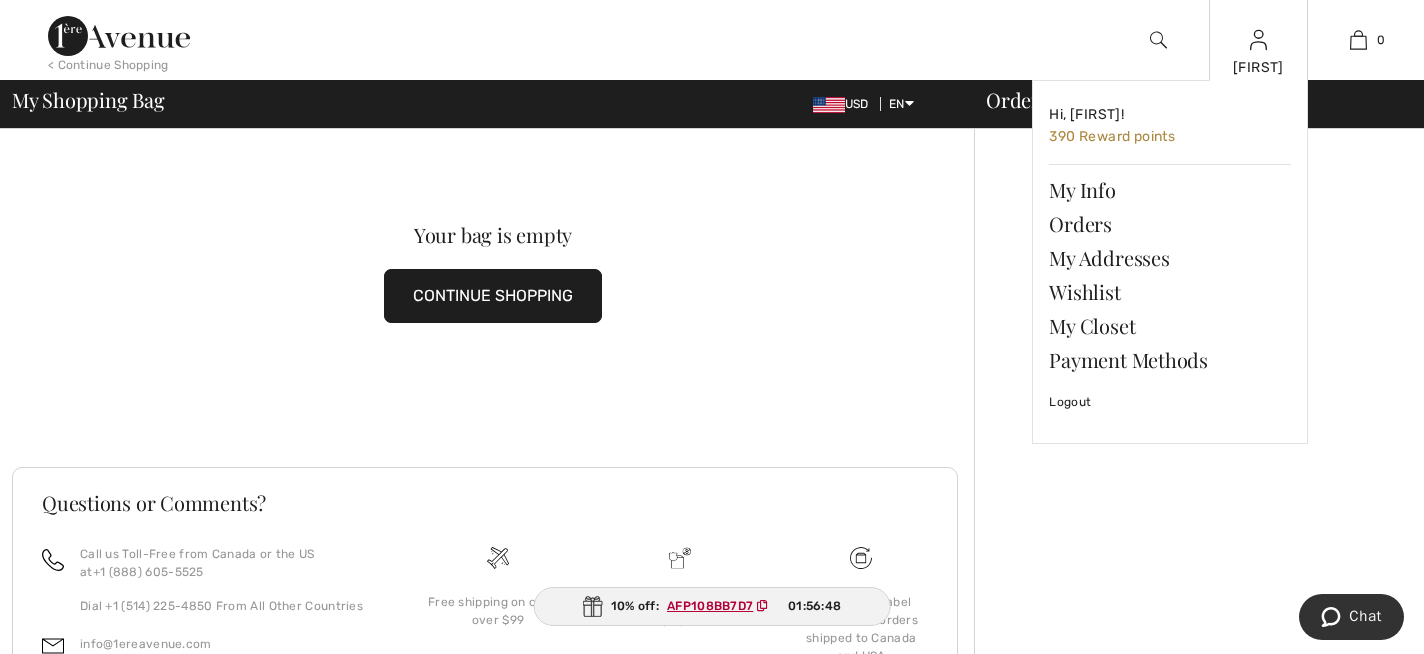 click on "Darlene
Hi, Darlene!   390 Reward points
My Info
Orders
My Addresses
Wishlist
My Closet
Payment Methods
Logout" at bounding box center (1259, 40) 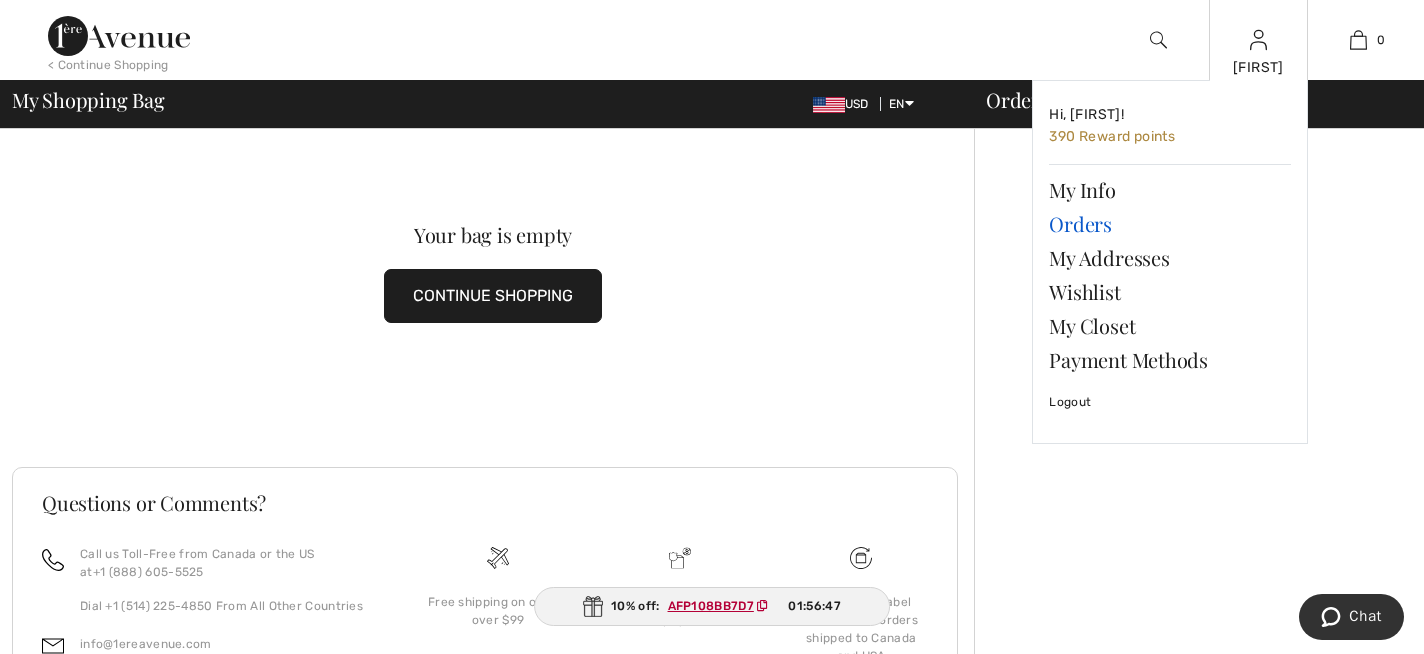 click on "Orders" at bounding box center [1170, 224] 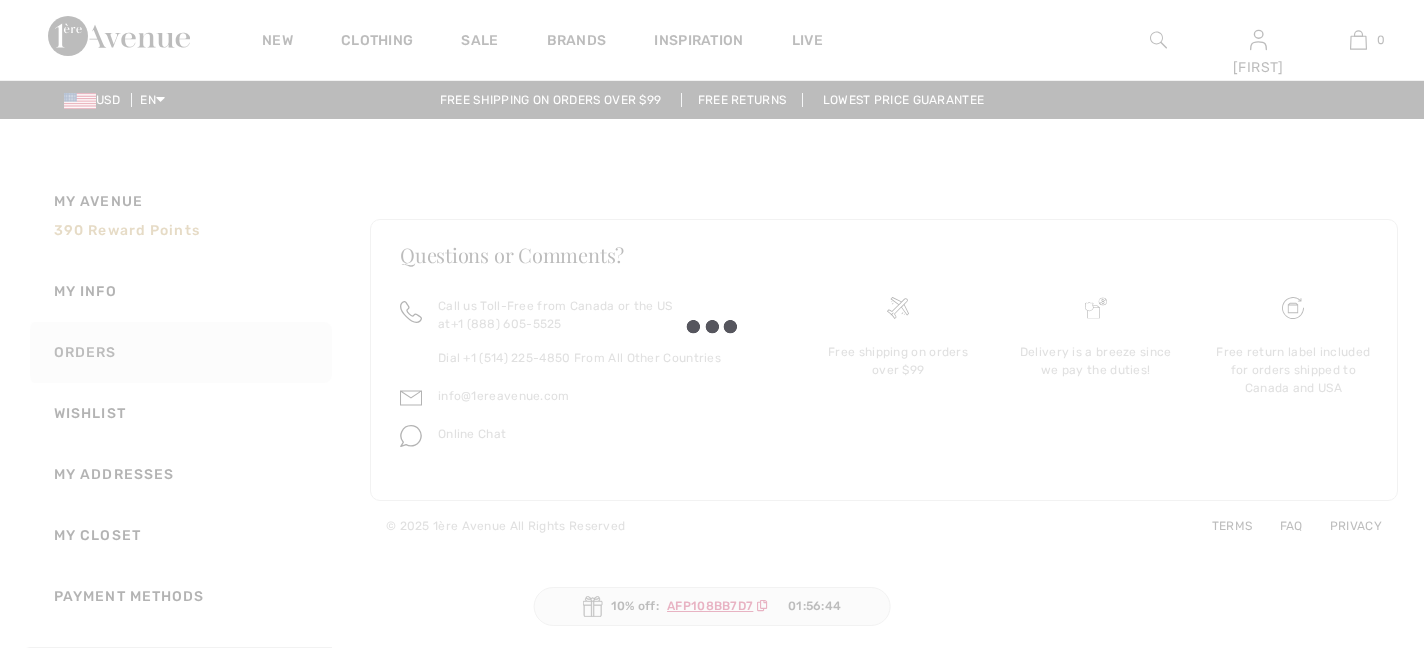scroll, scrollTop: 0, scrollLeft: 0, axis: both 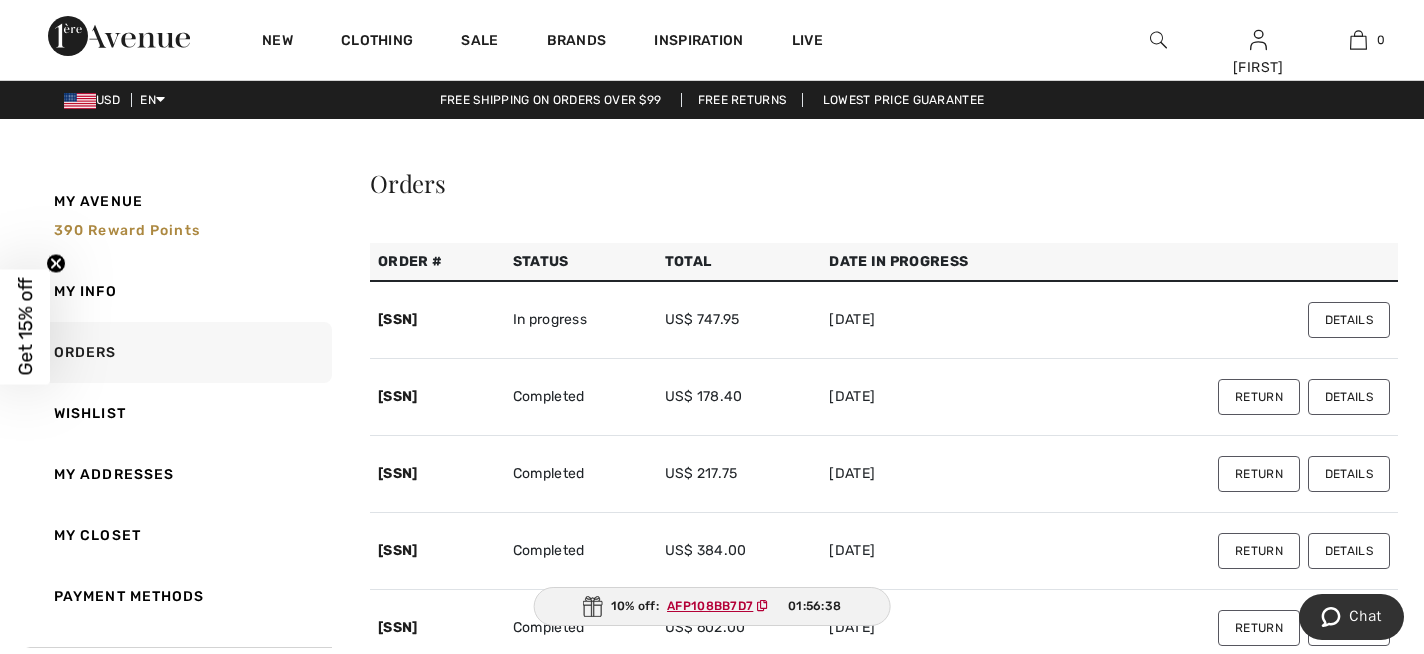 click on "Details" at bounding box center (1349, 320) 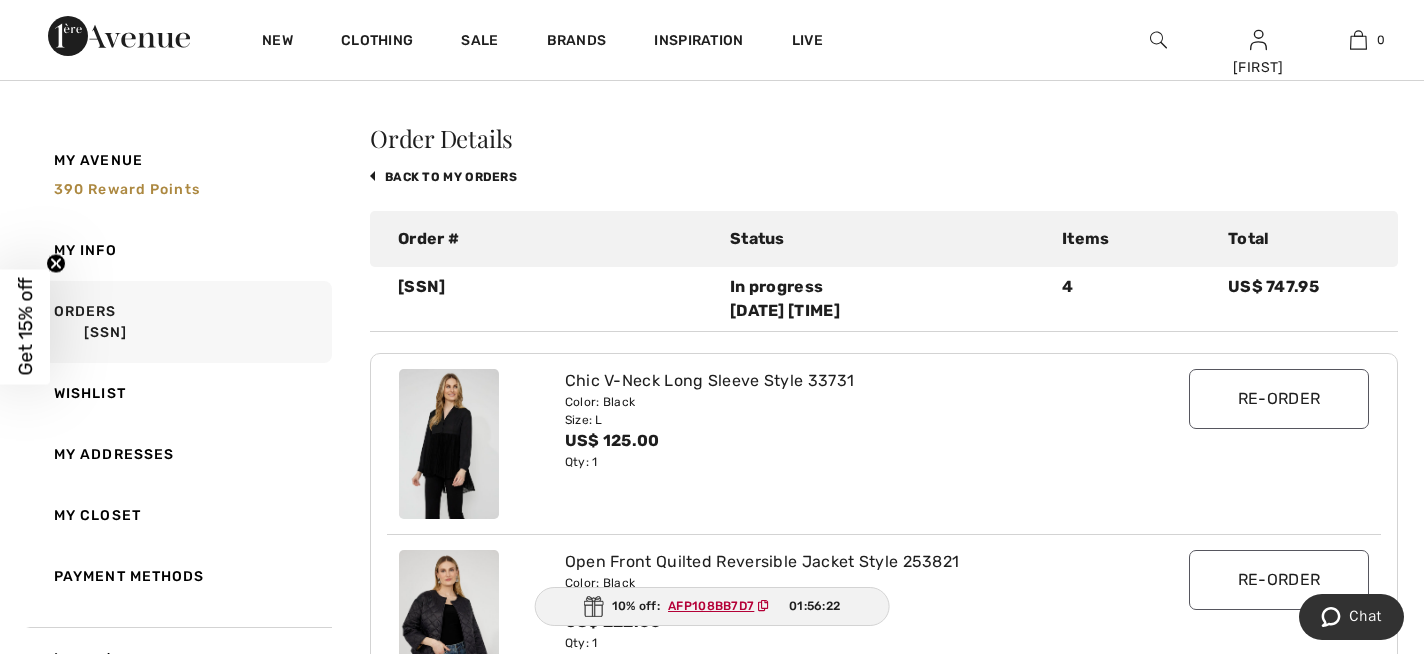 scroll, scrollTop: 53, scrollLeft: 0, axis: vertical 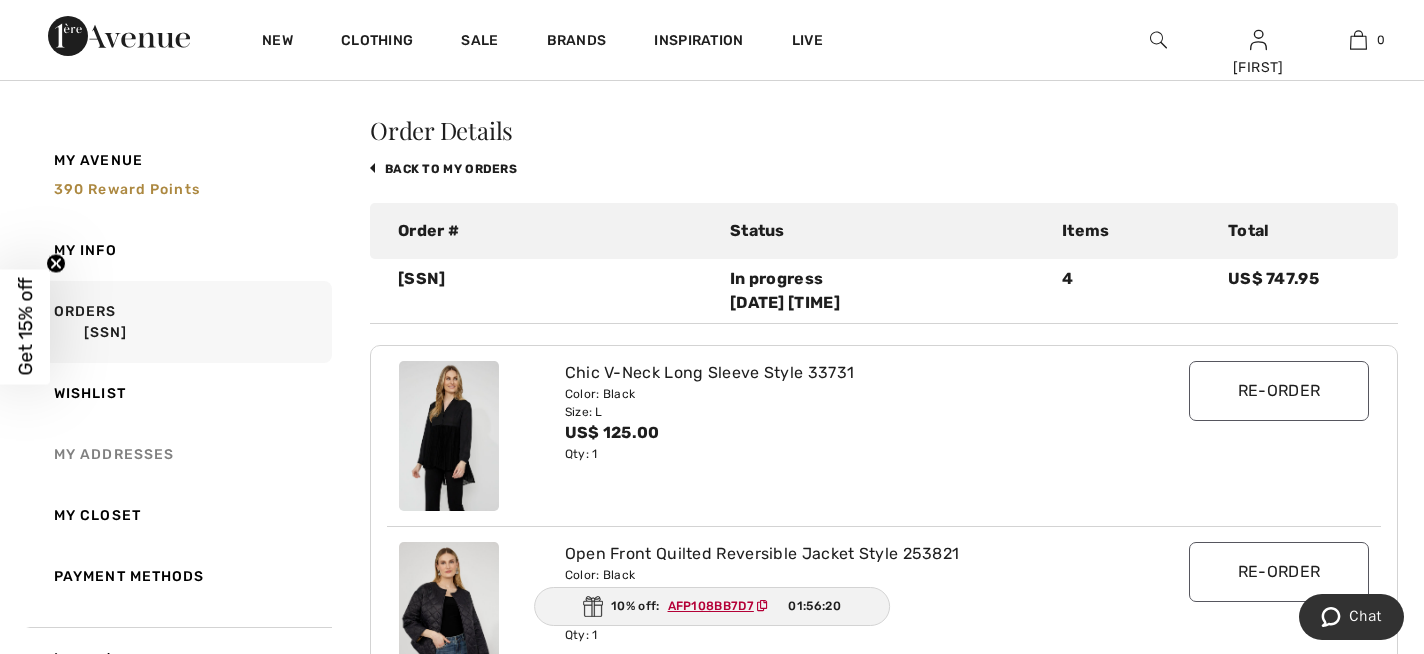 click on "My Addresses" at bounding box center [179, 454] 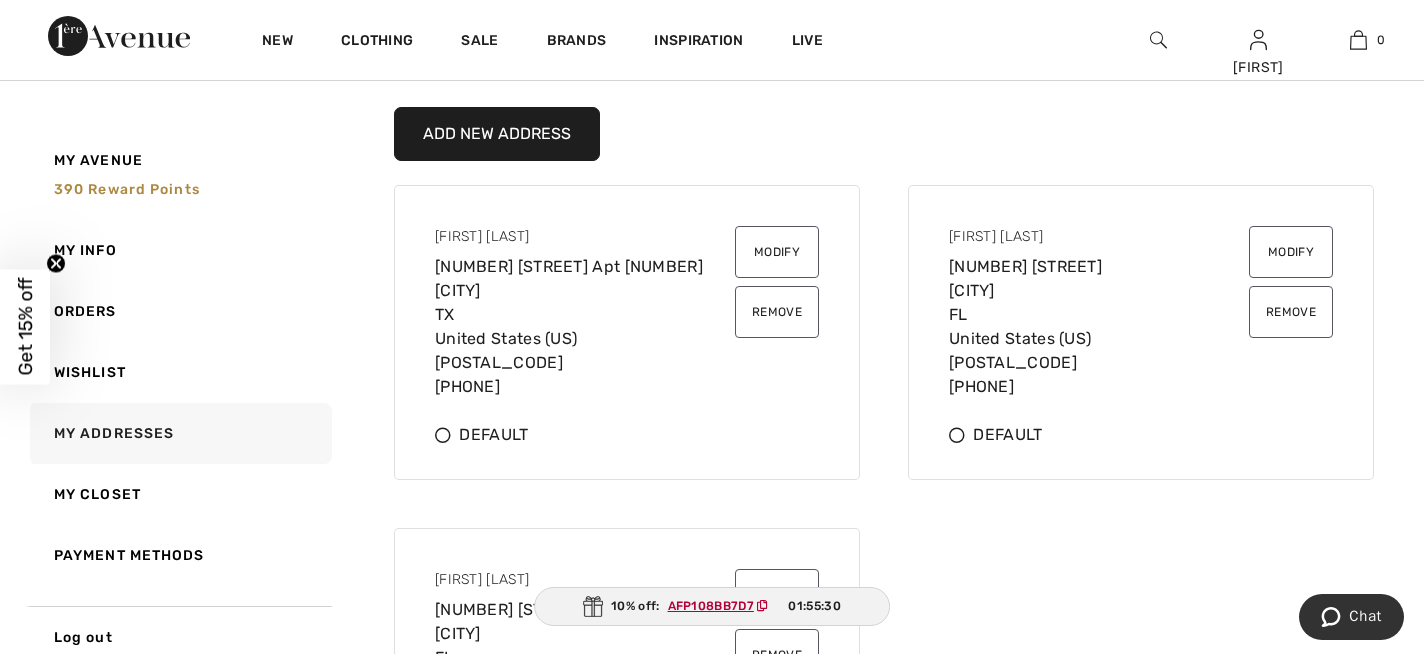 scroll, scrollTop: 93, scrollLeft: 0, axis: vertical 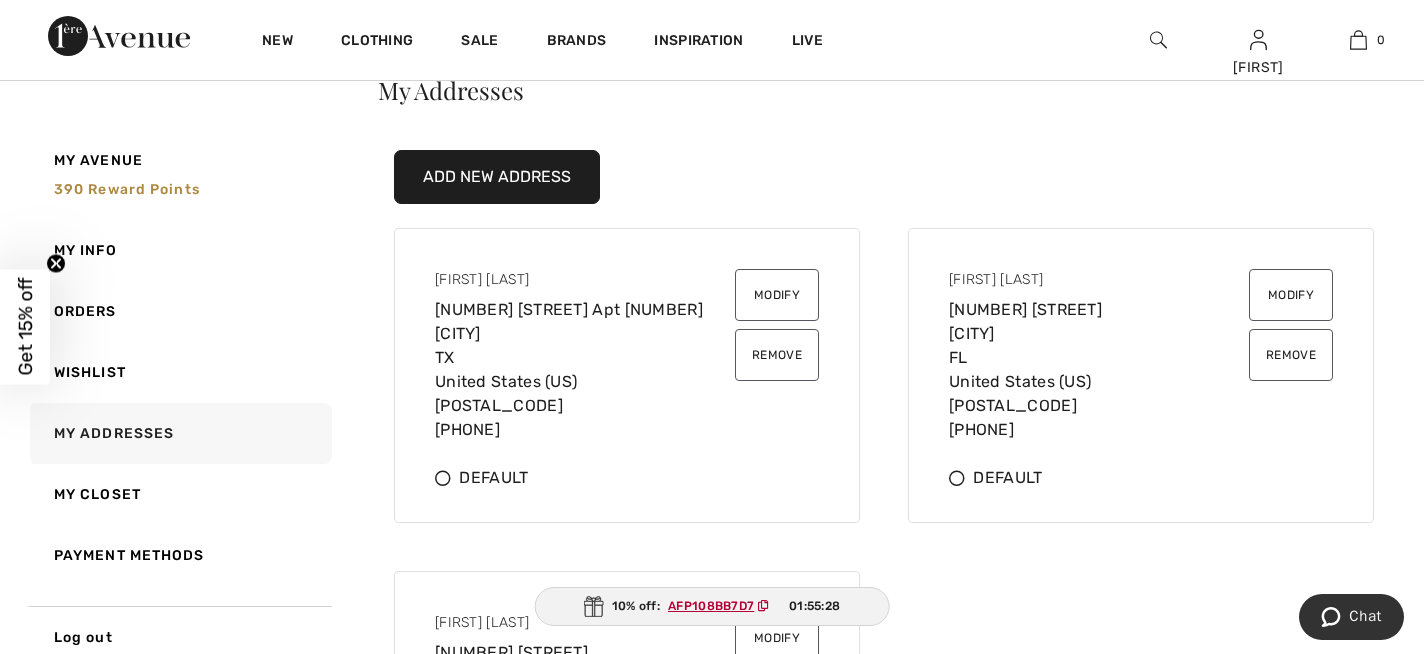 click on "Remove" at bounding box center [777, 355] 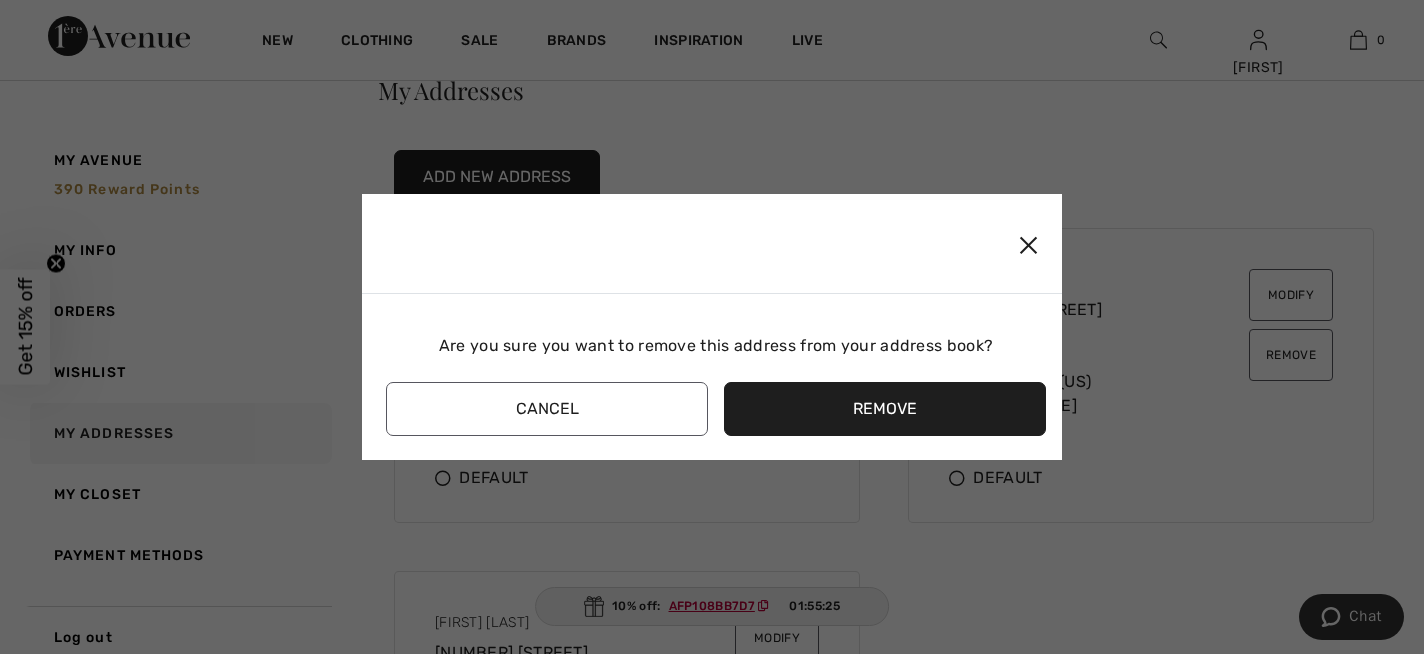 click on "Remove" at bounding box center [885, 409] 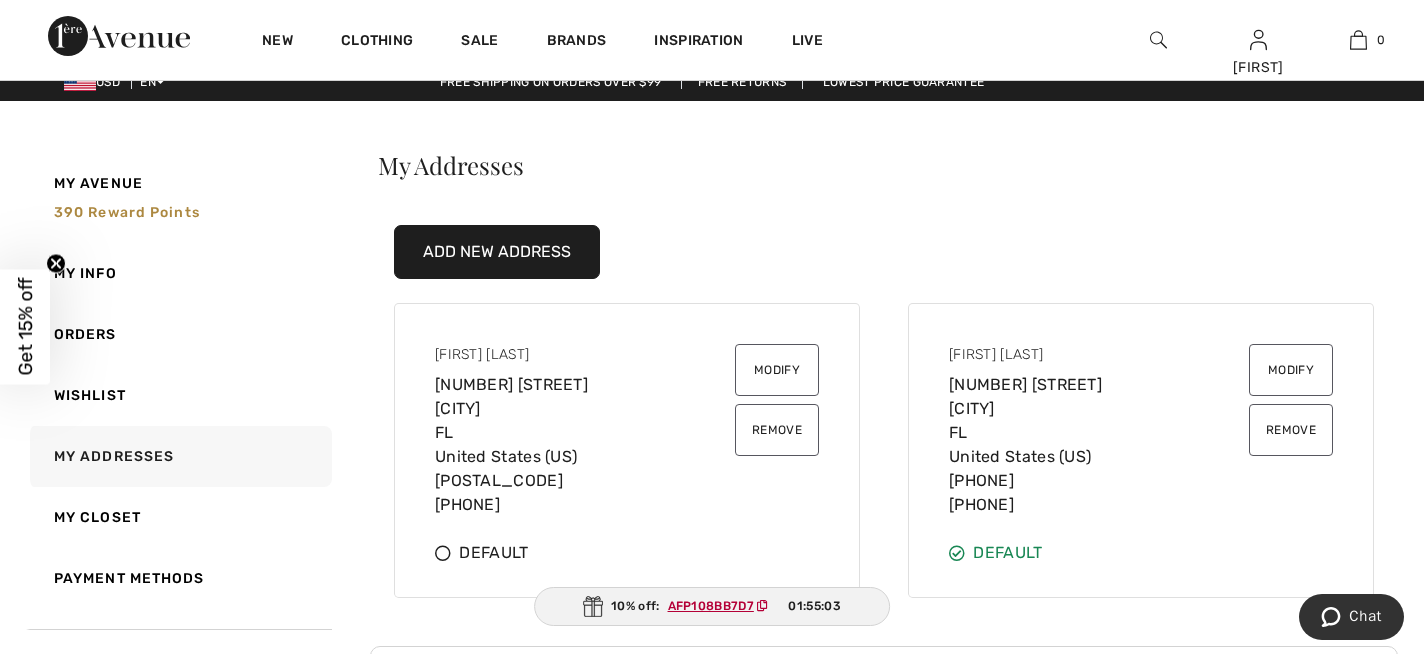 scroll, scrollTop: 12, scrollLeft: 0, axis: vertical 